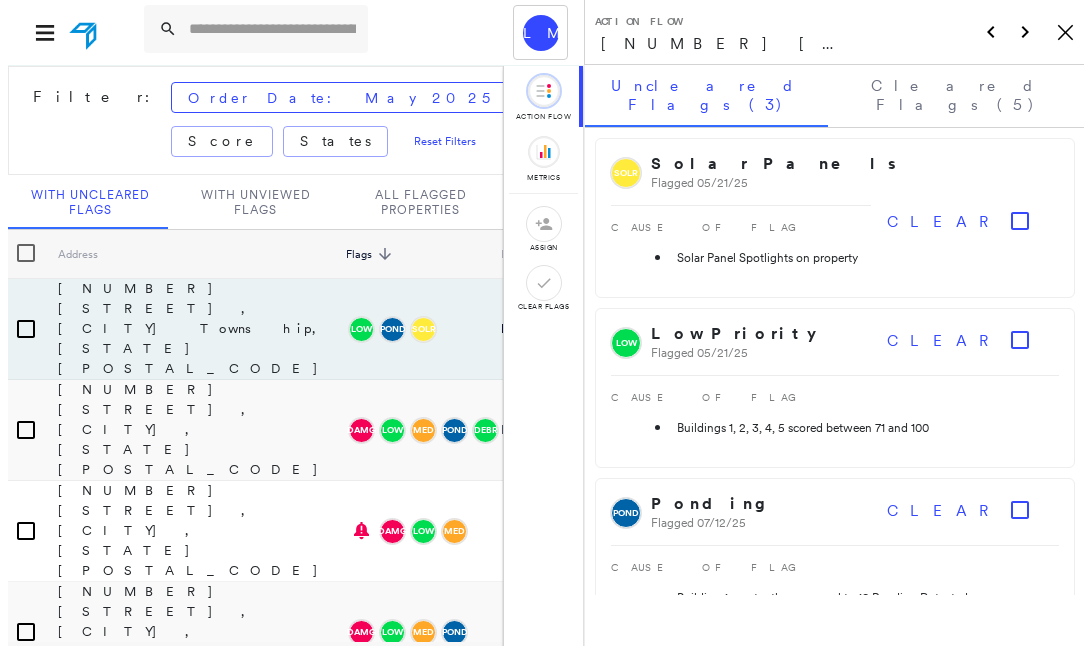 scroll, scrollTop: 0, scrollLeft: 0, axis: both 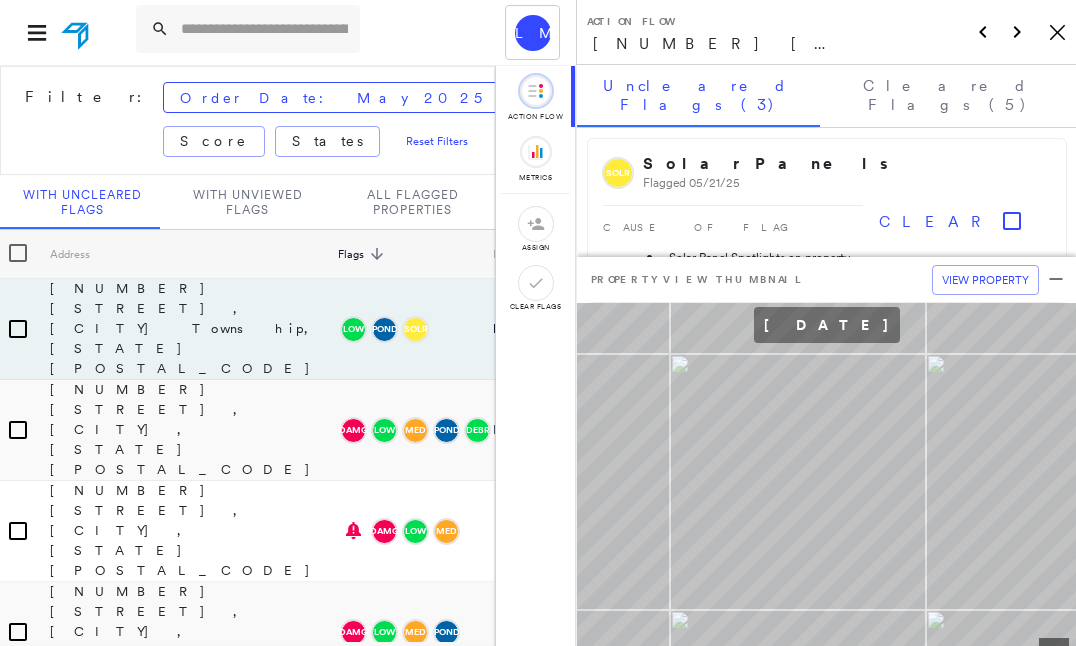 click on "Icon_Closemodal" 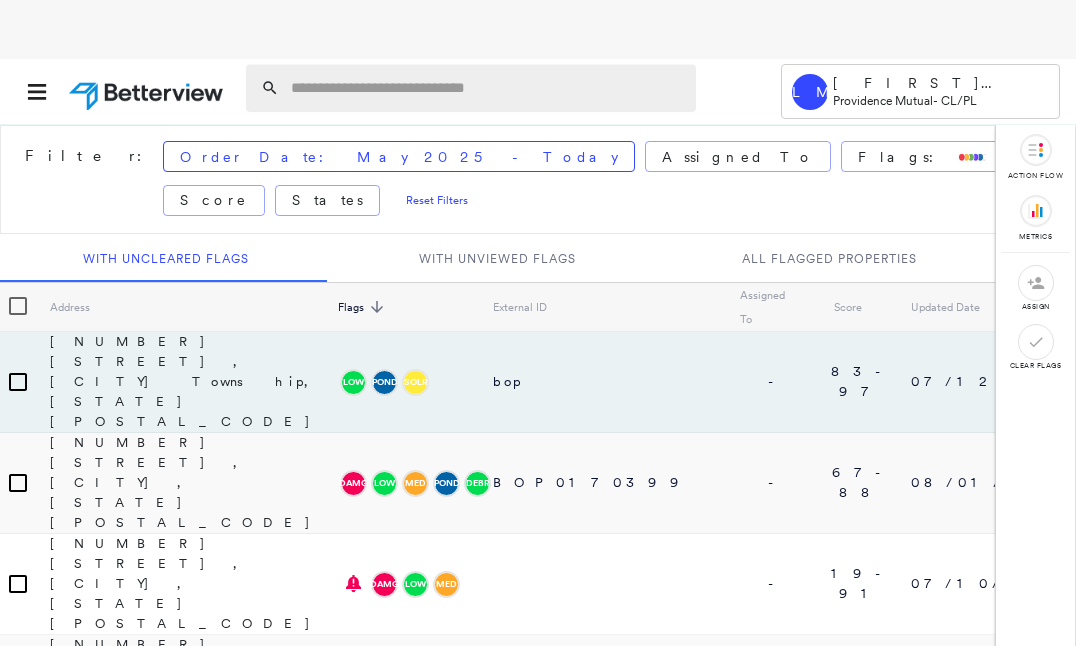 click at bounding box center (487, 88) 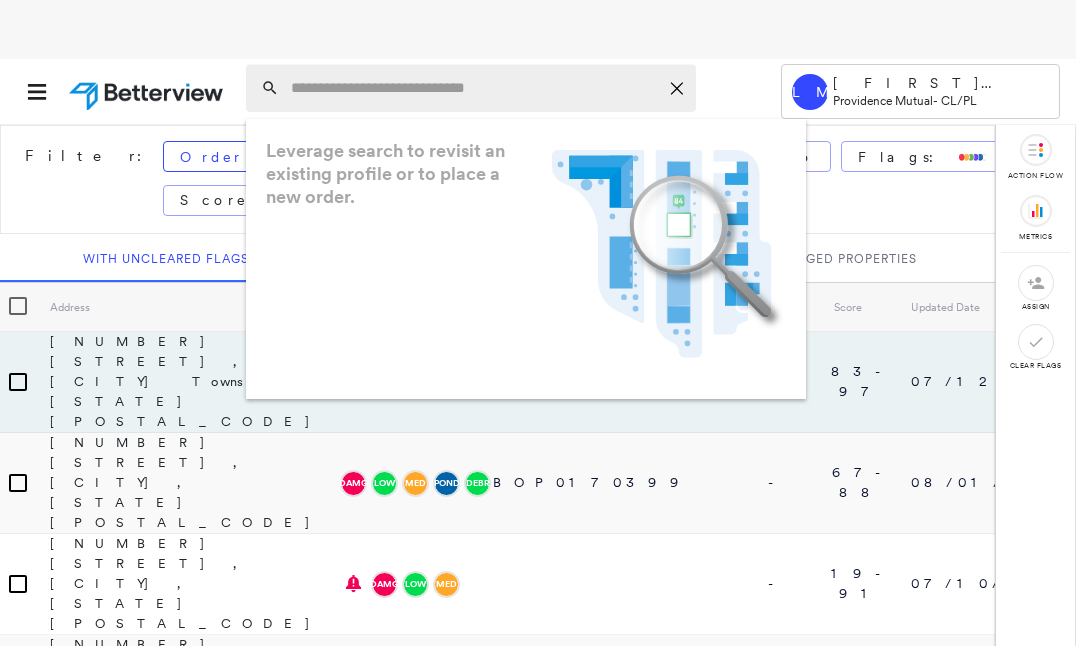 paste on "**********" 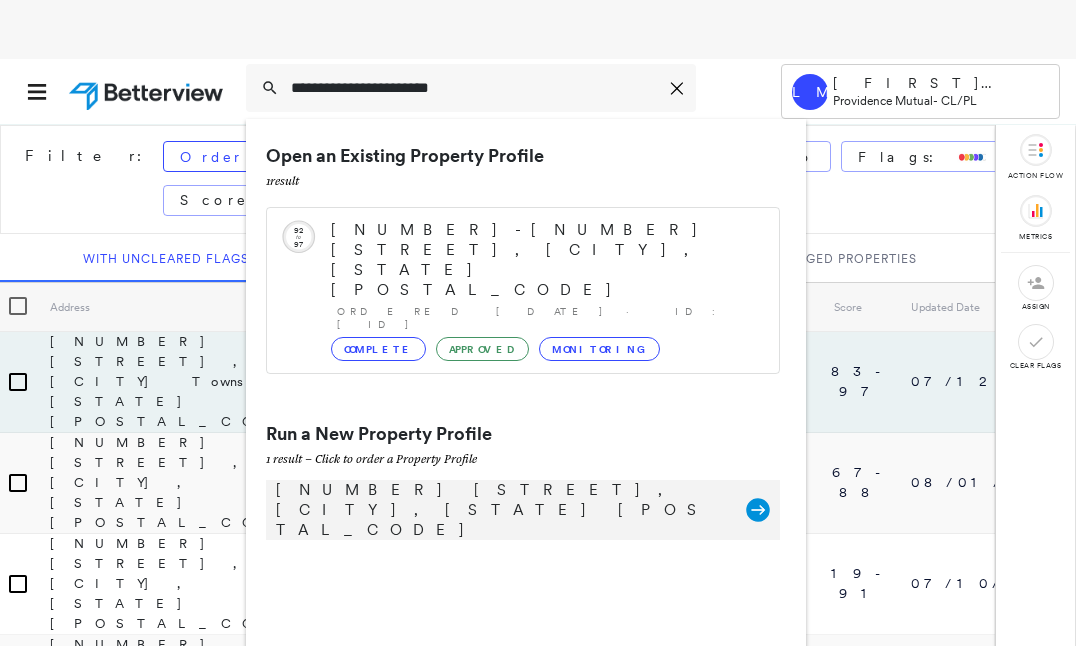 type on "**********" 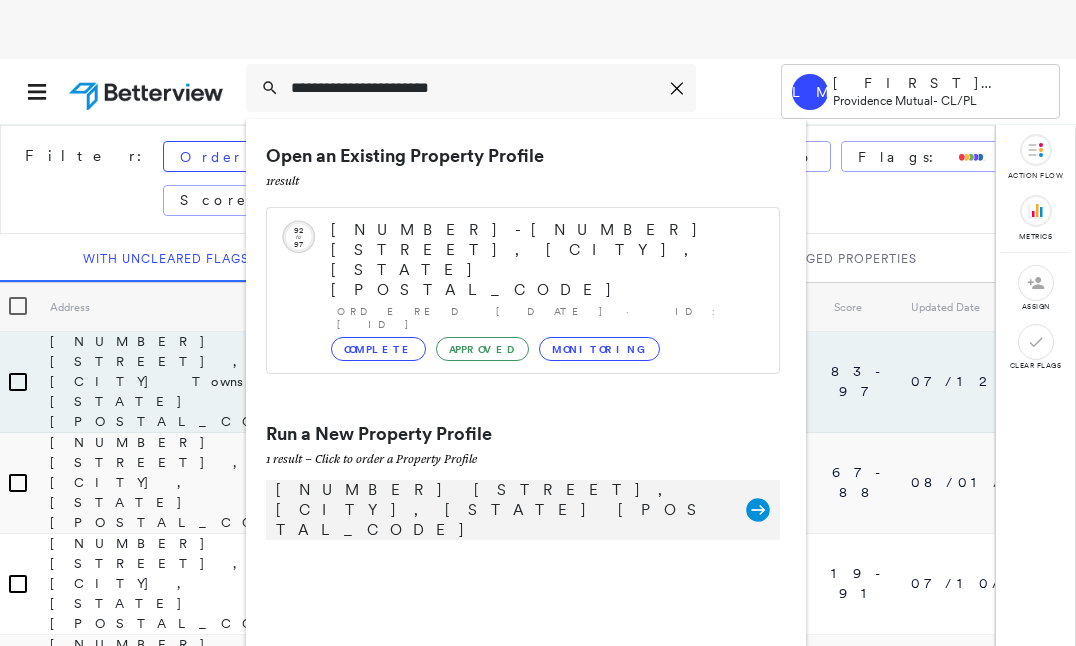click on "[NUMBER] [STREET], [CITY], [STATE] [POSTAL_CODE]" at bounding box center [501, 510] 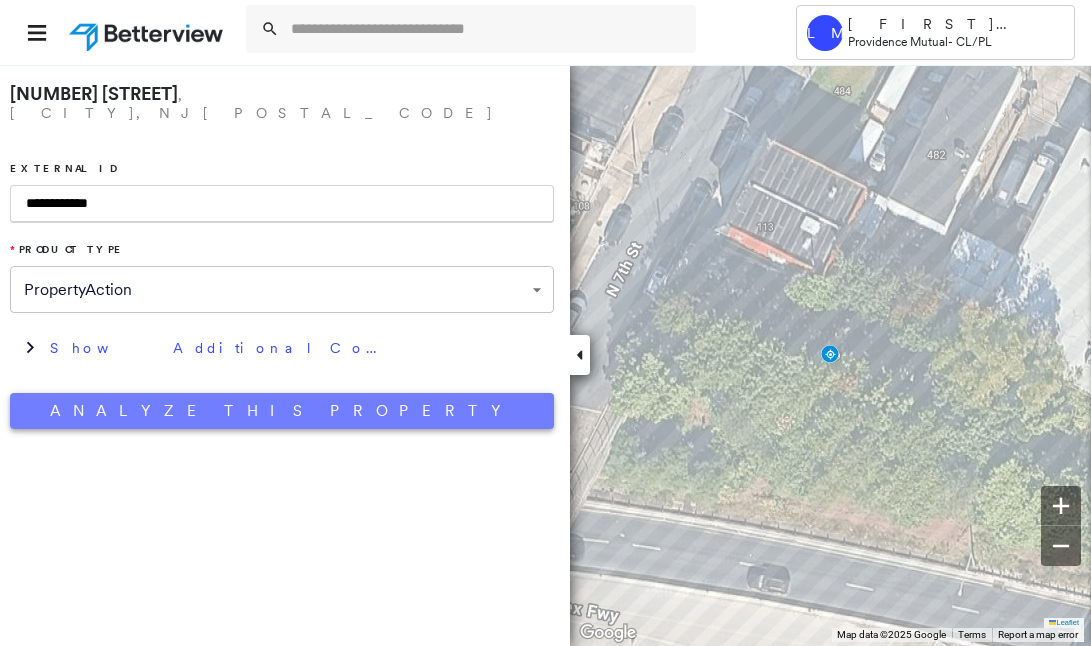 type on "**********" 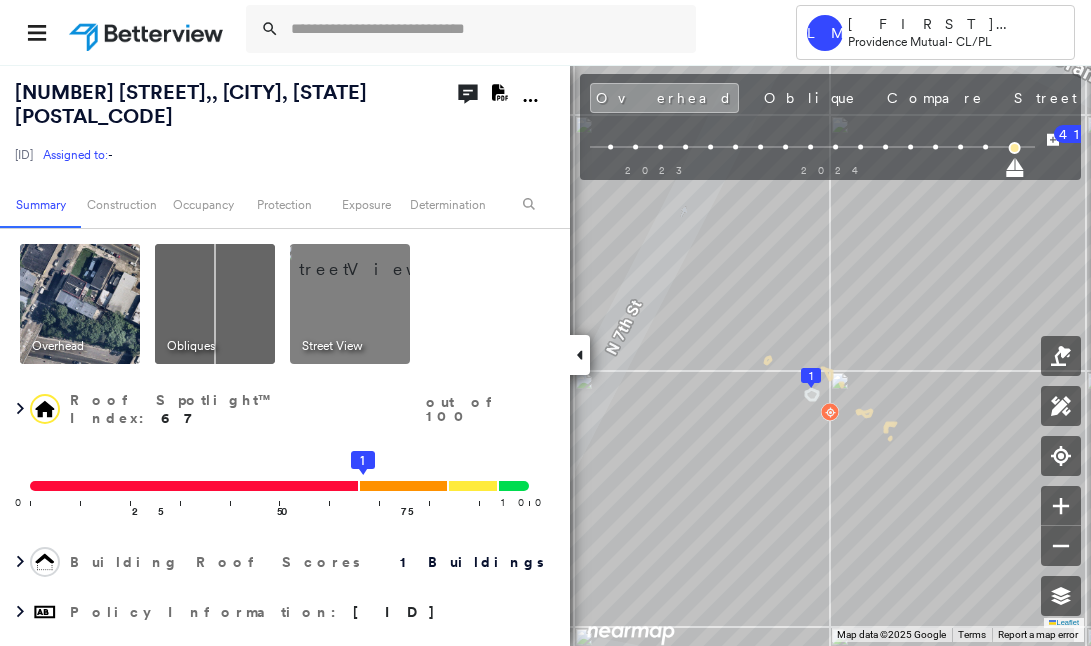 click at bounding box center (580, 355) 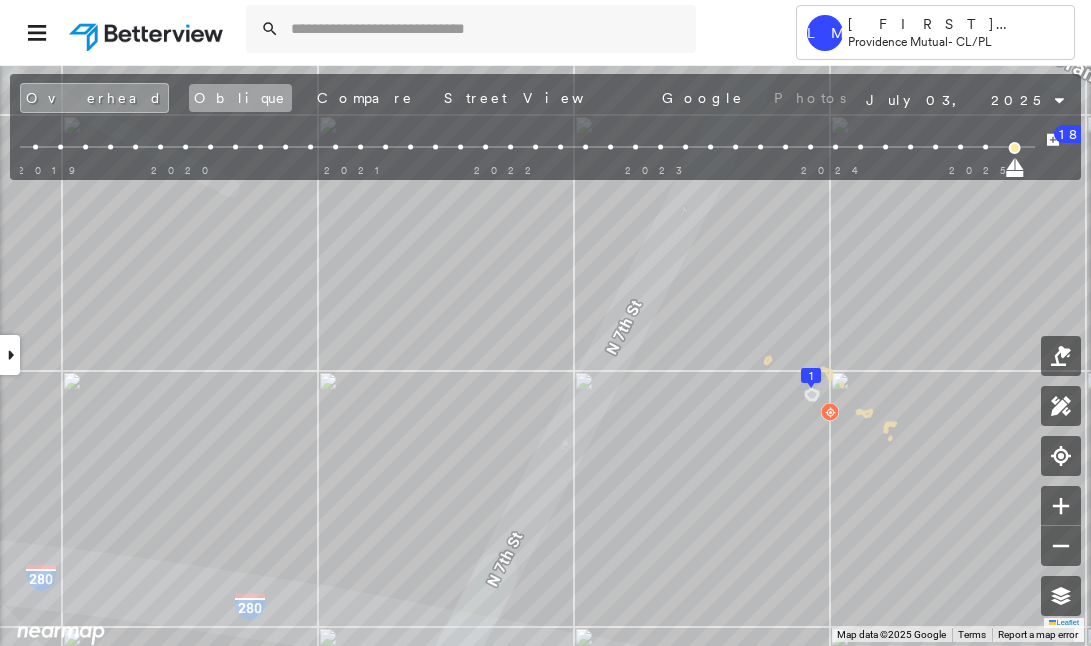 click on "Oblique" at bounding box center (240, 98) 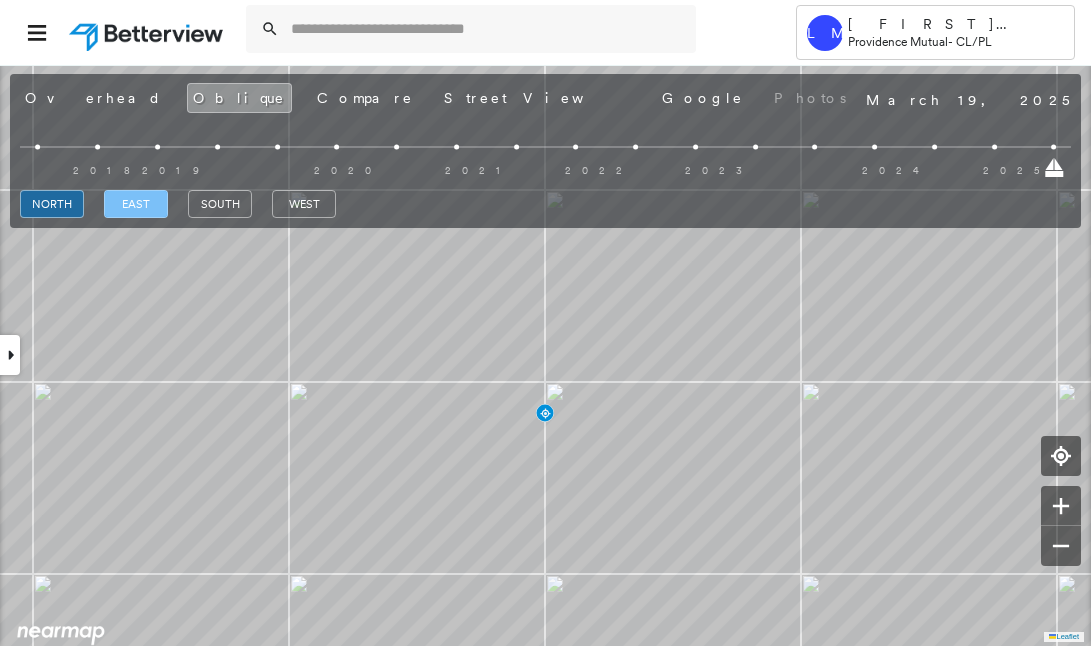 click on "east" at bounding box center (136, 204) 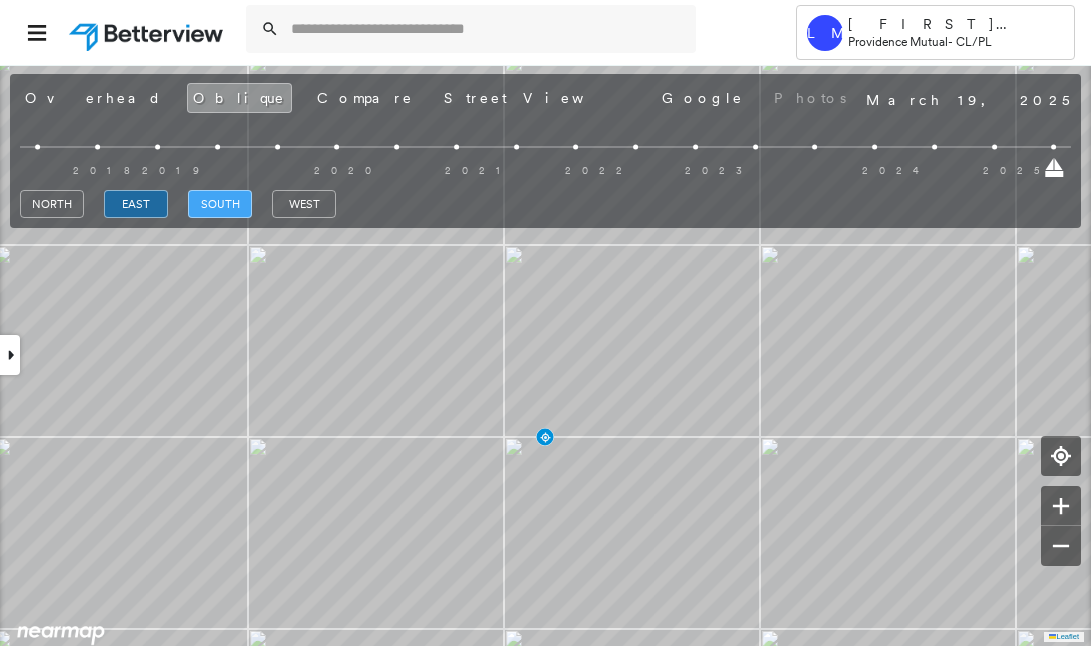 click on "south" at bounding box center [220, 204] 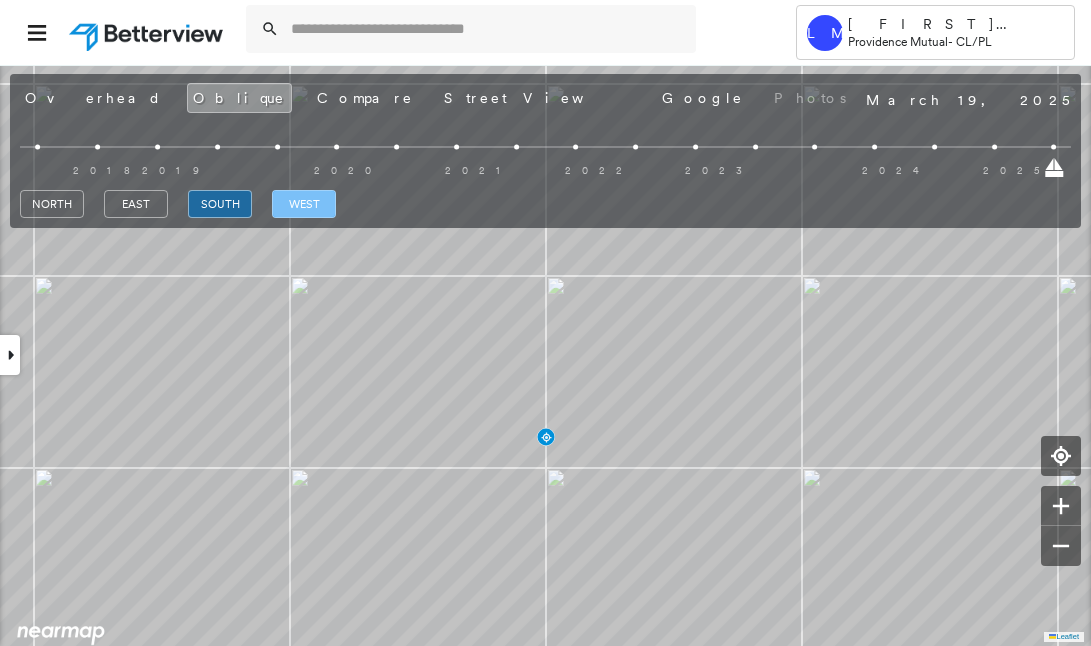 click on "west" at bounding box center [304, 204] 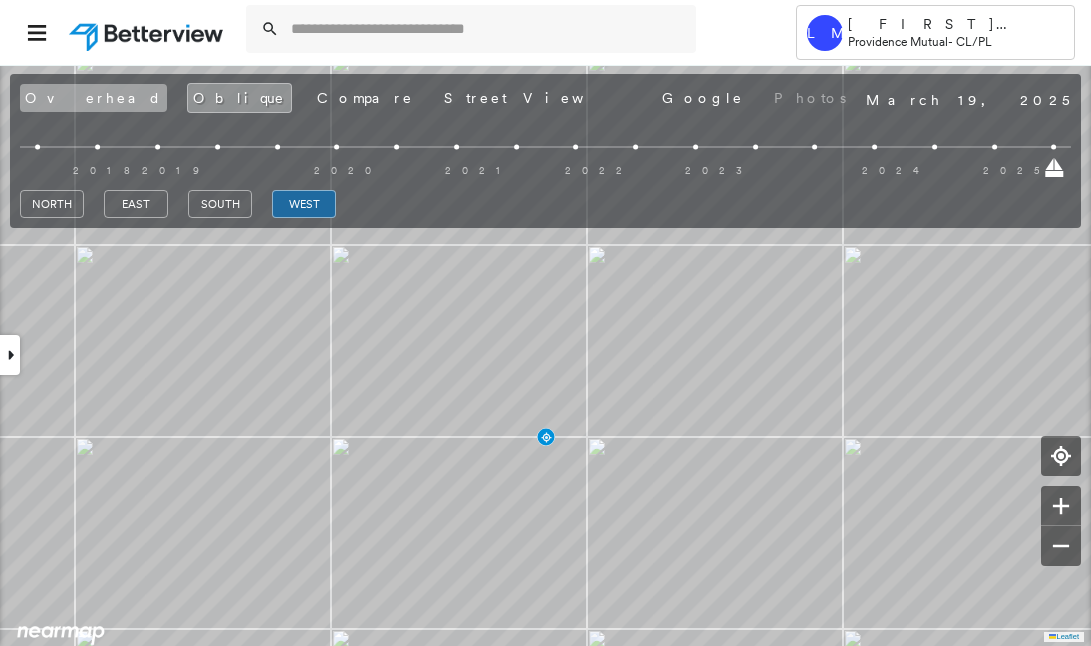 click on "Overhead" at bounding box center (93, 98) 